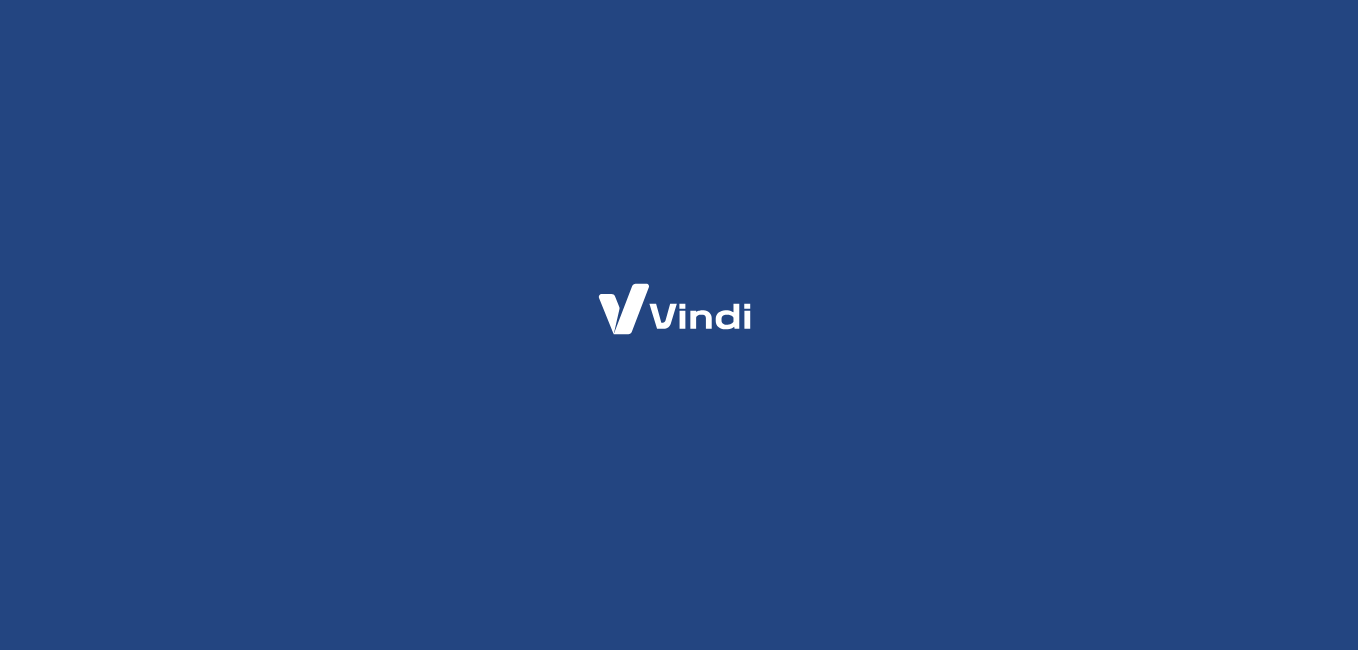 scroll, scrollTop: 0, scrollLeft: 0, axis: both 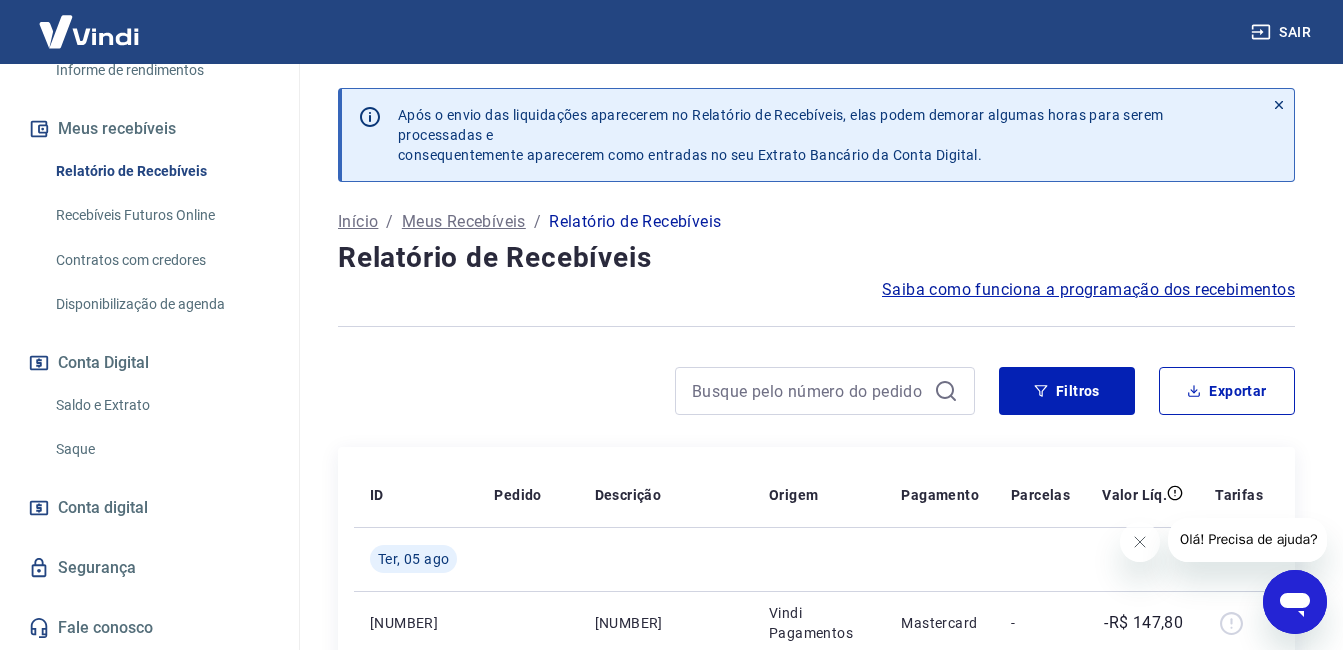 click on "Saldo e Extrato" at bounding box center [161, 405] 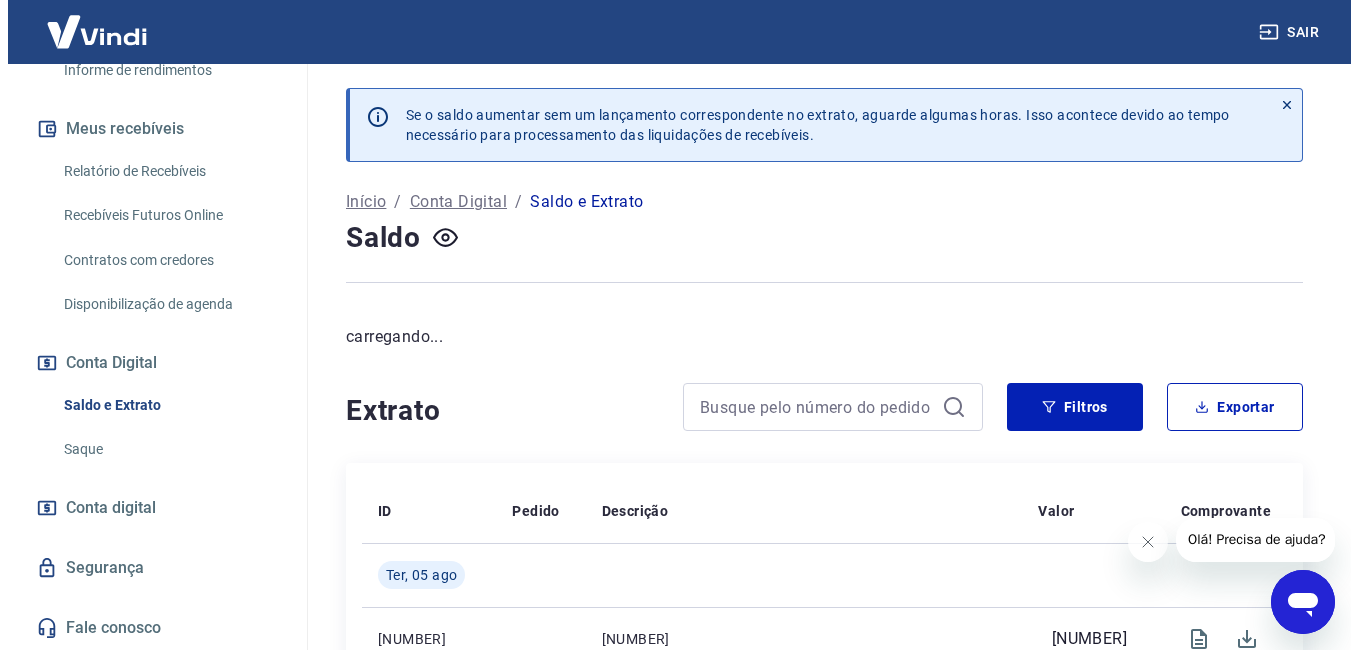scroll, scrollTop: 415, scrollLeft: 0, axis: vertical 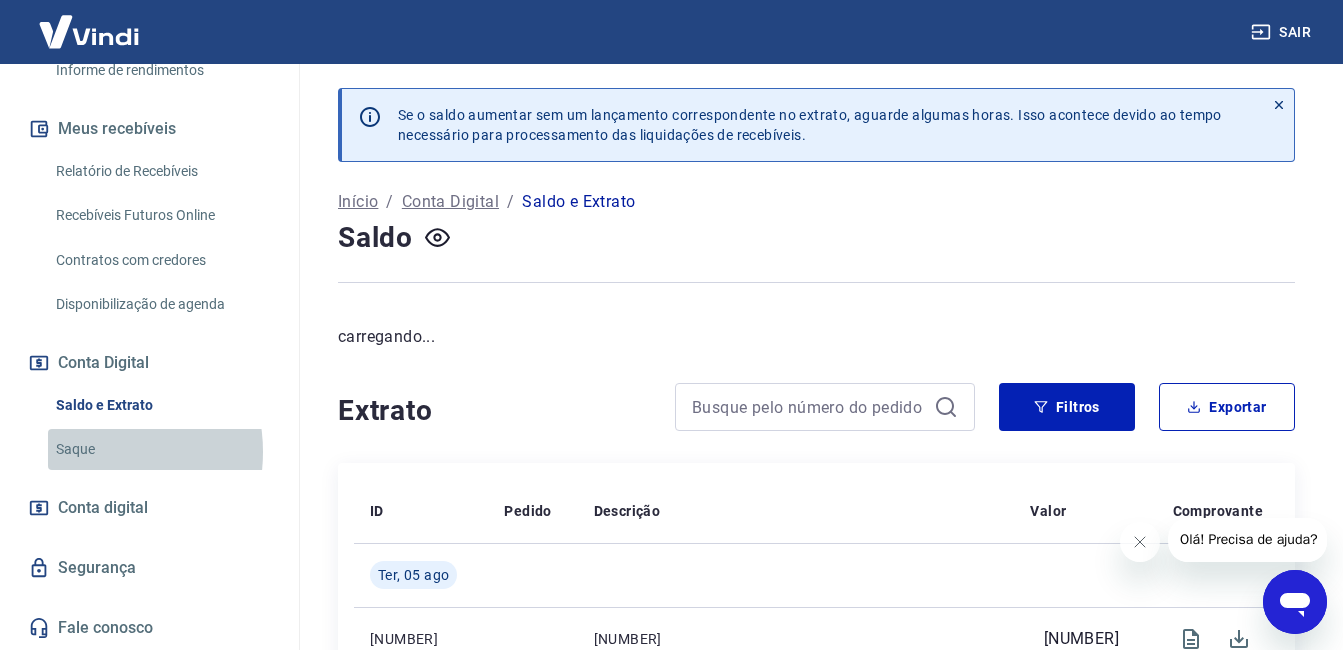 click on "Saque" at bounding box center (161, 449) 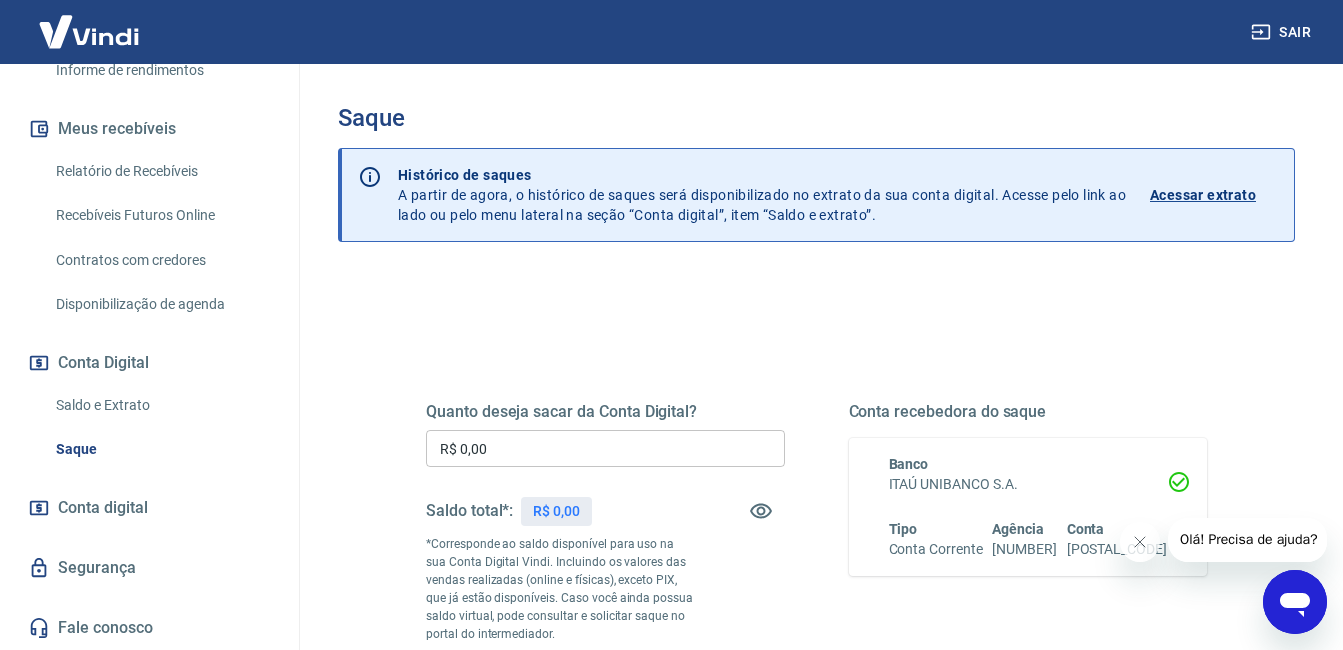 click on "Conta digital" at bounding box center [103, 508] 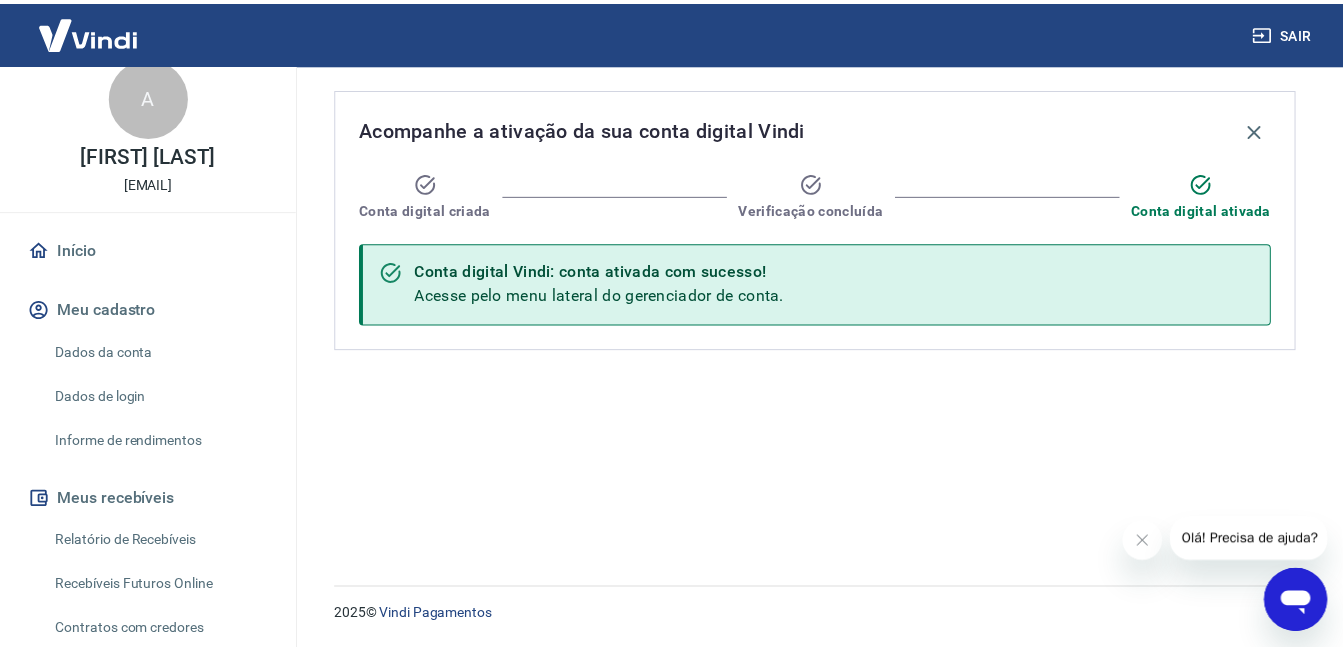 scroll, scrollTop: 0, scrollLeft: 0, axis: both 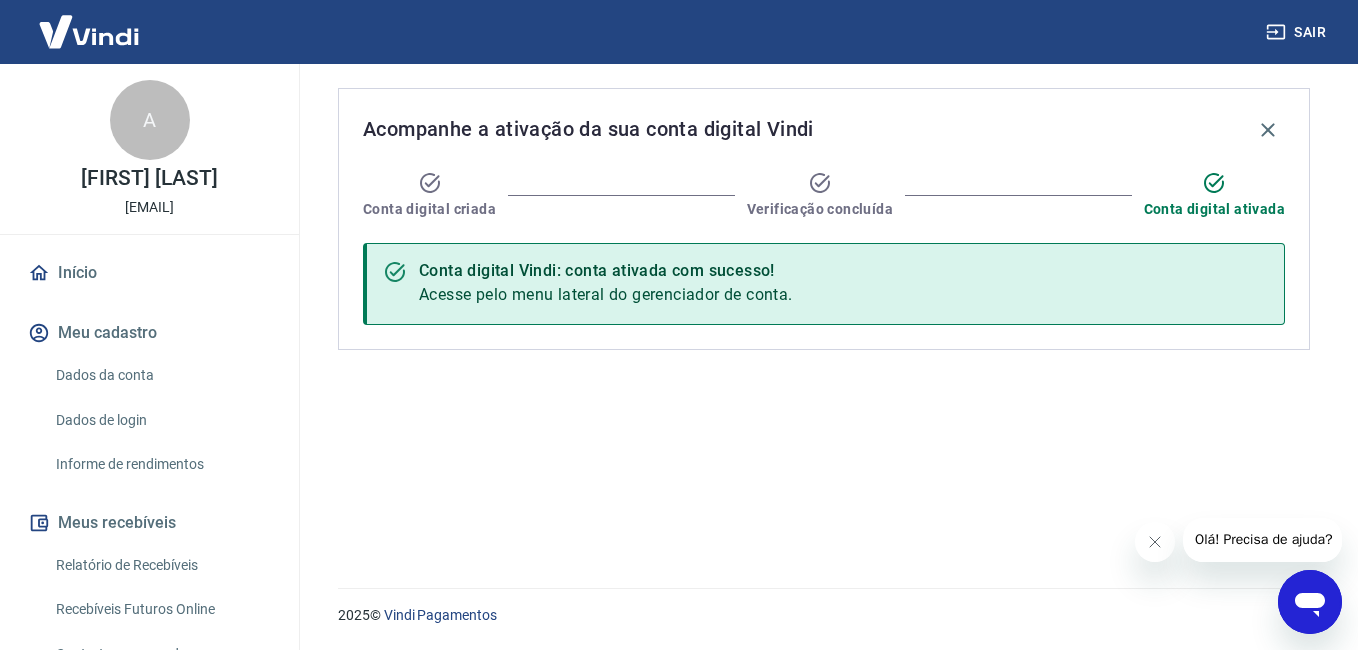 click on "Início" at bounding box center [149, 273] 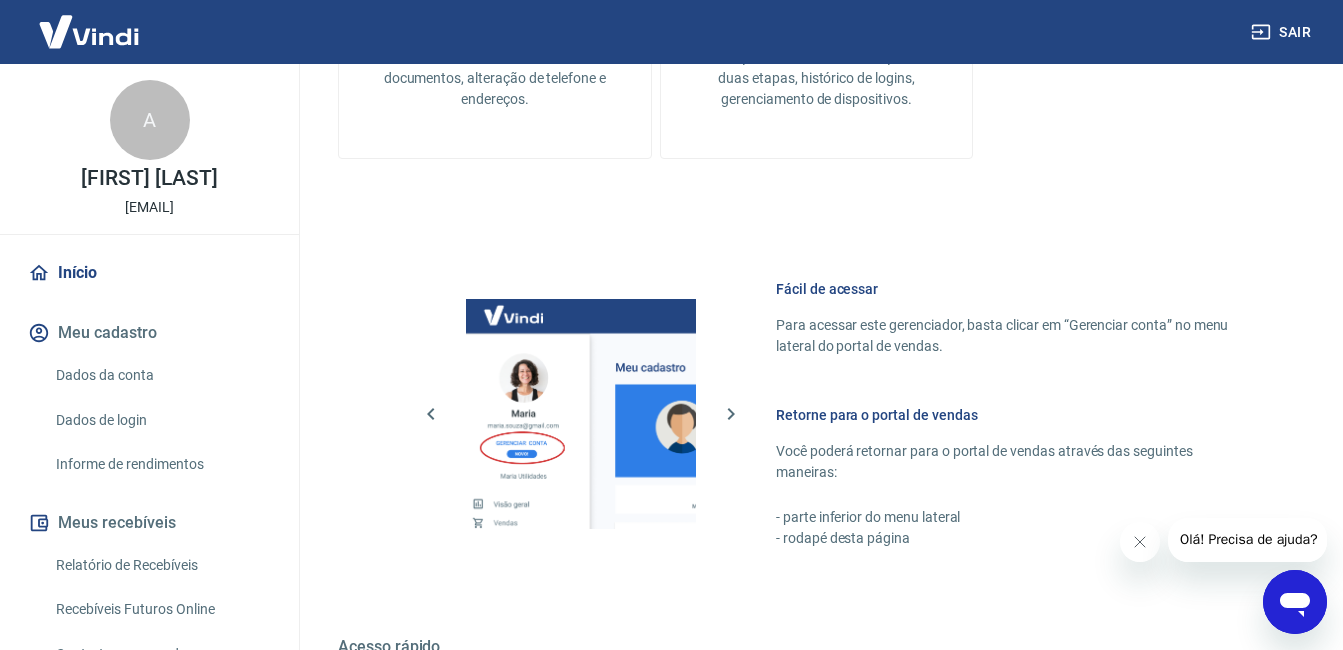 scroll, scrollTop: 991, scrollLeft: 0, axis: vertical 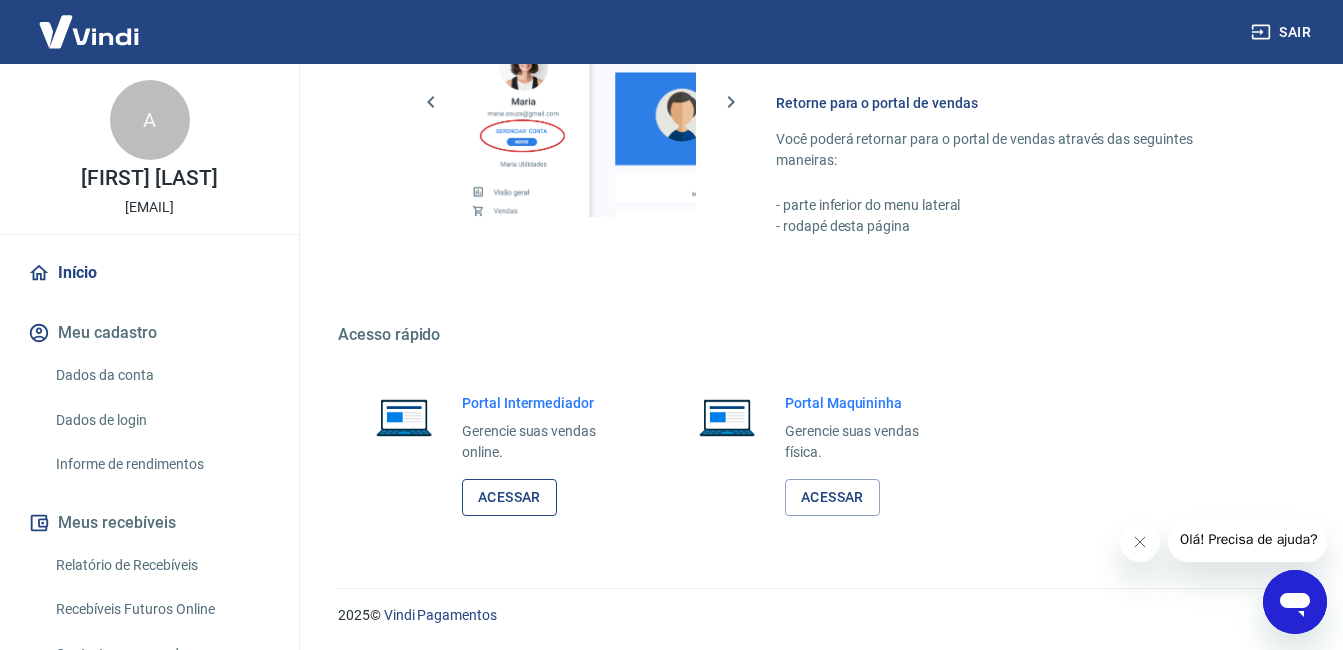 click on "Acessar" at bounding box center [509, 497] 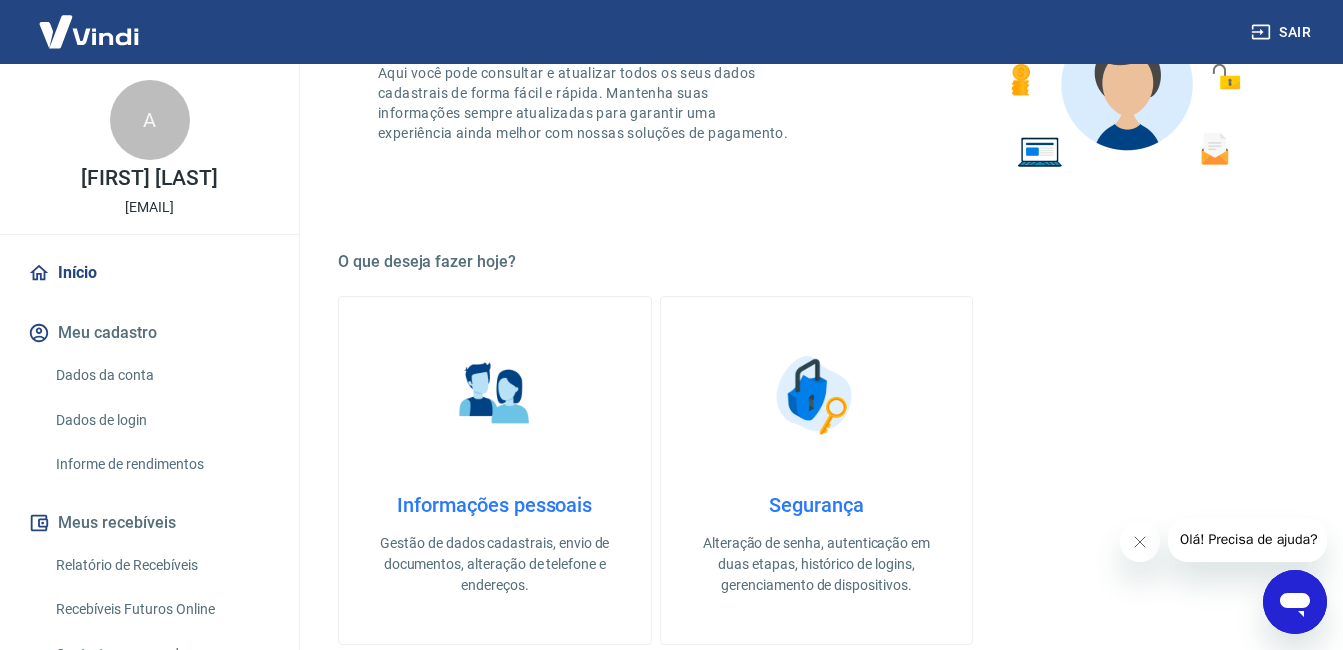 scroll, scrollTop: 0, scrollLeft: 0, axis: both 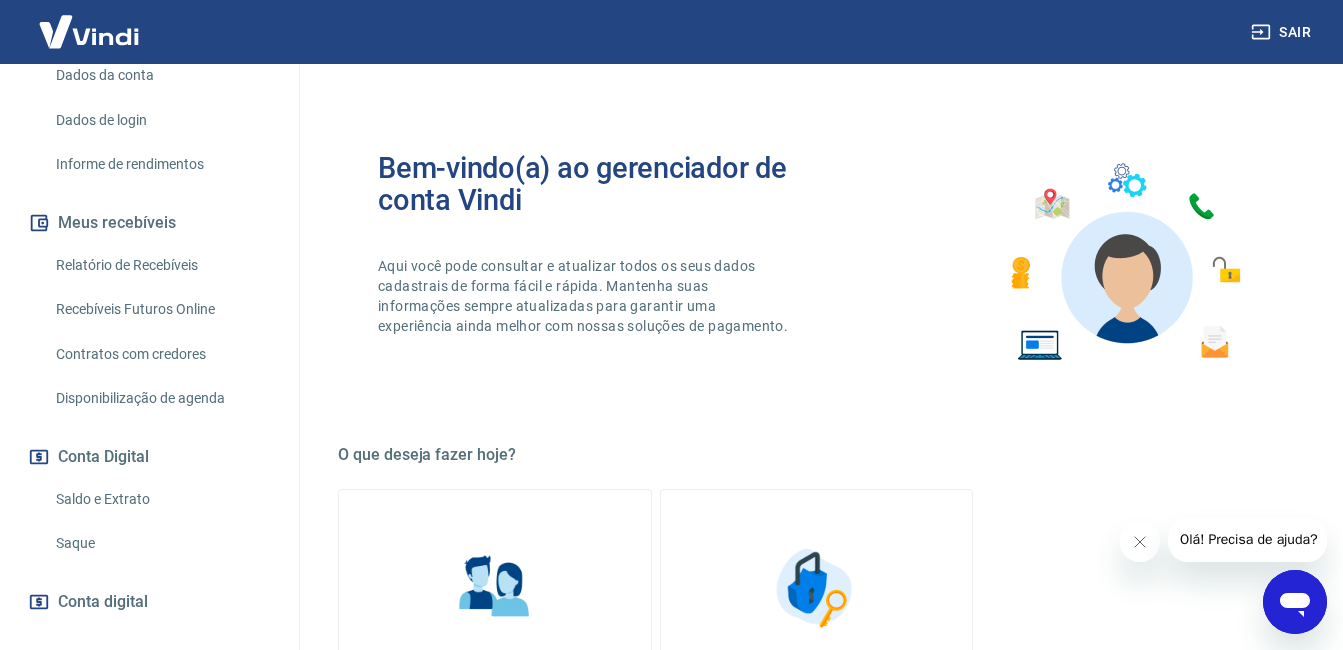 click on "Saque" at bounding box center (161, 543) 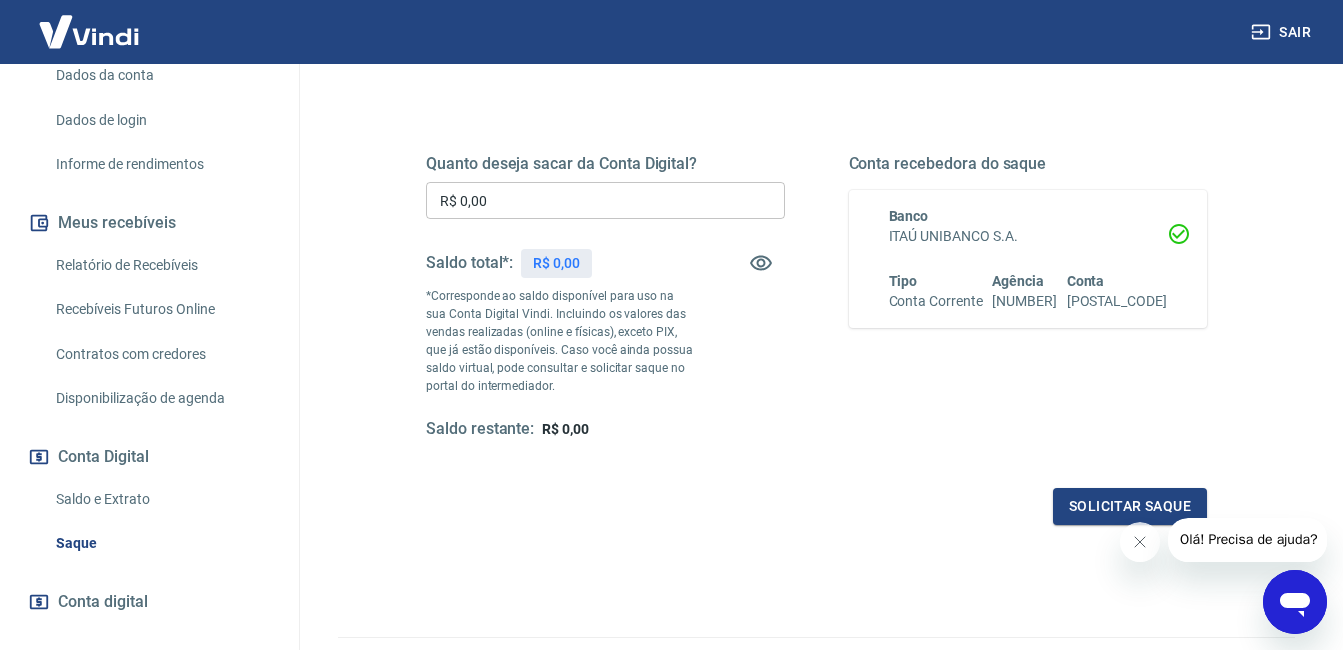 scroll, scrollTop: 300, scrollLeft: 0, axis: vertical 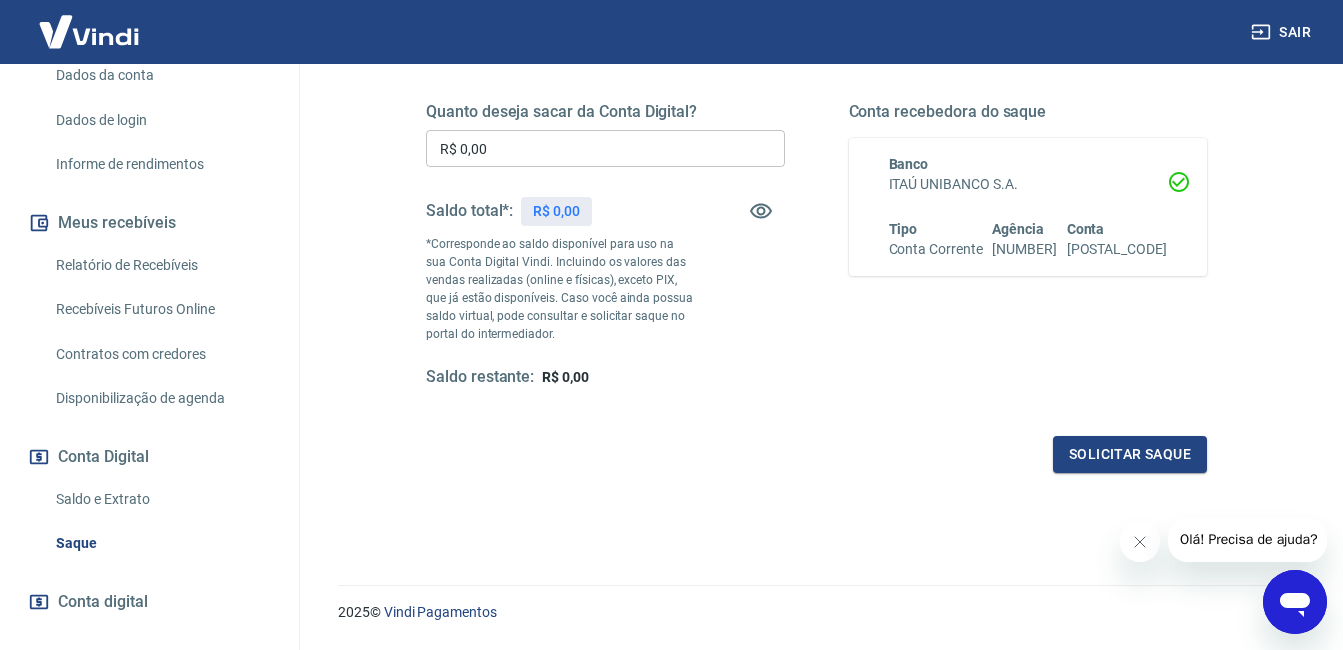 click at bounding box center [89, 31] 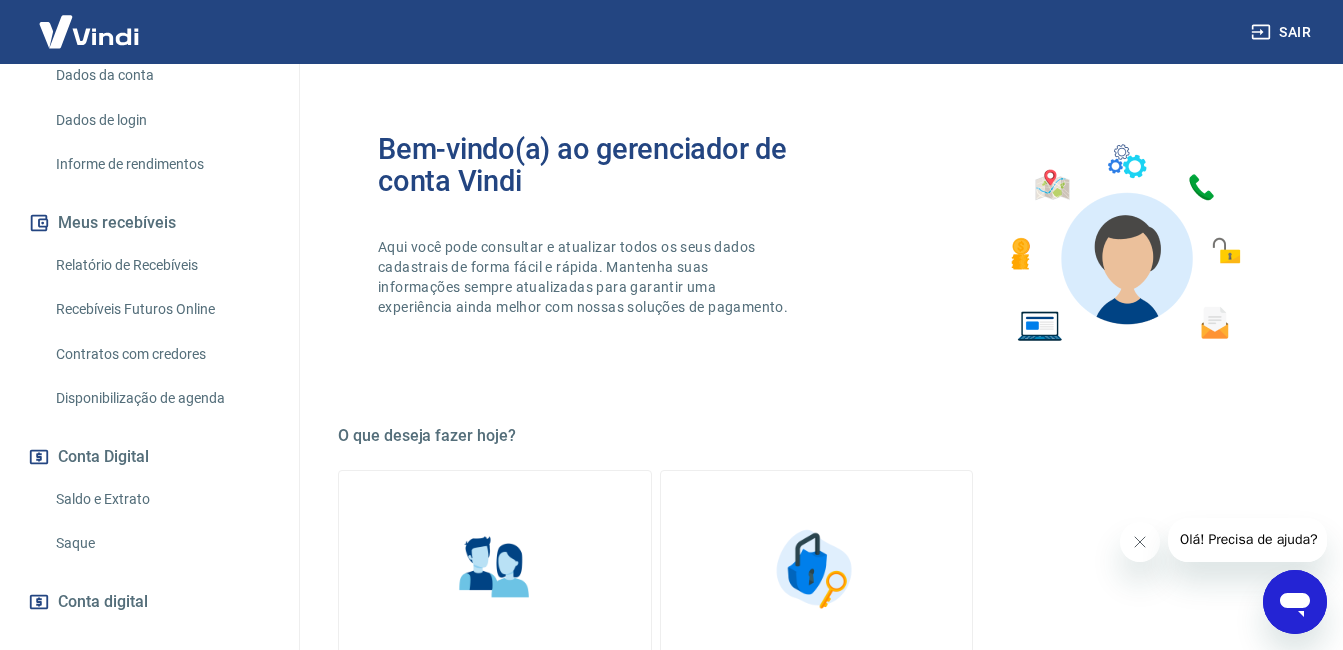 scroll, scrollTop: 0, scrollLeft: 0, axis: both 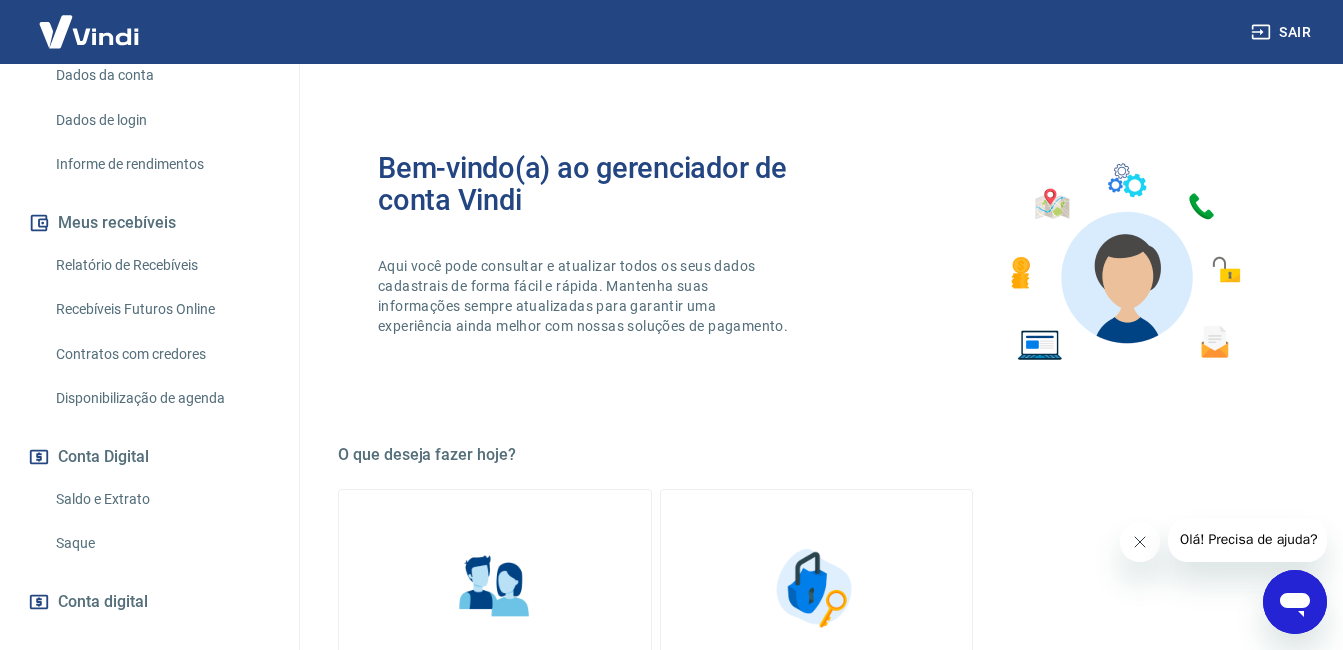 click 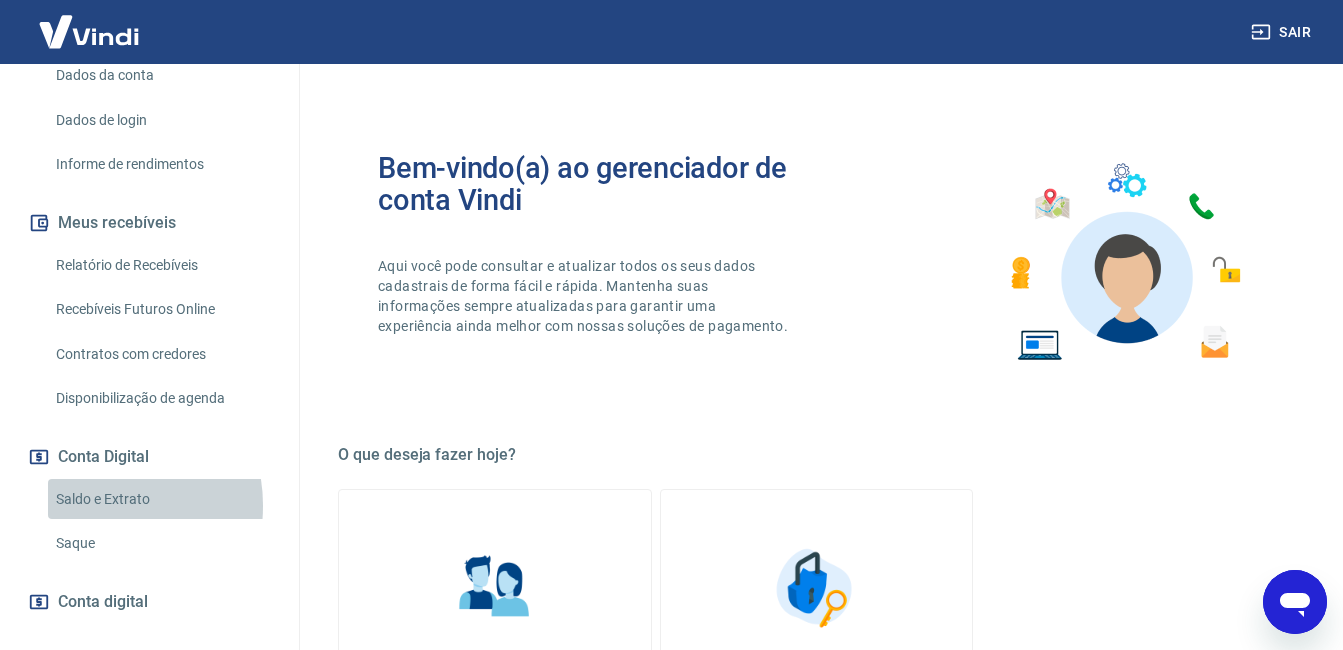 click on "Saldo e Extrato" at bounding box center (161, 499) 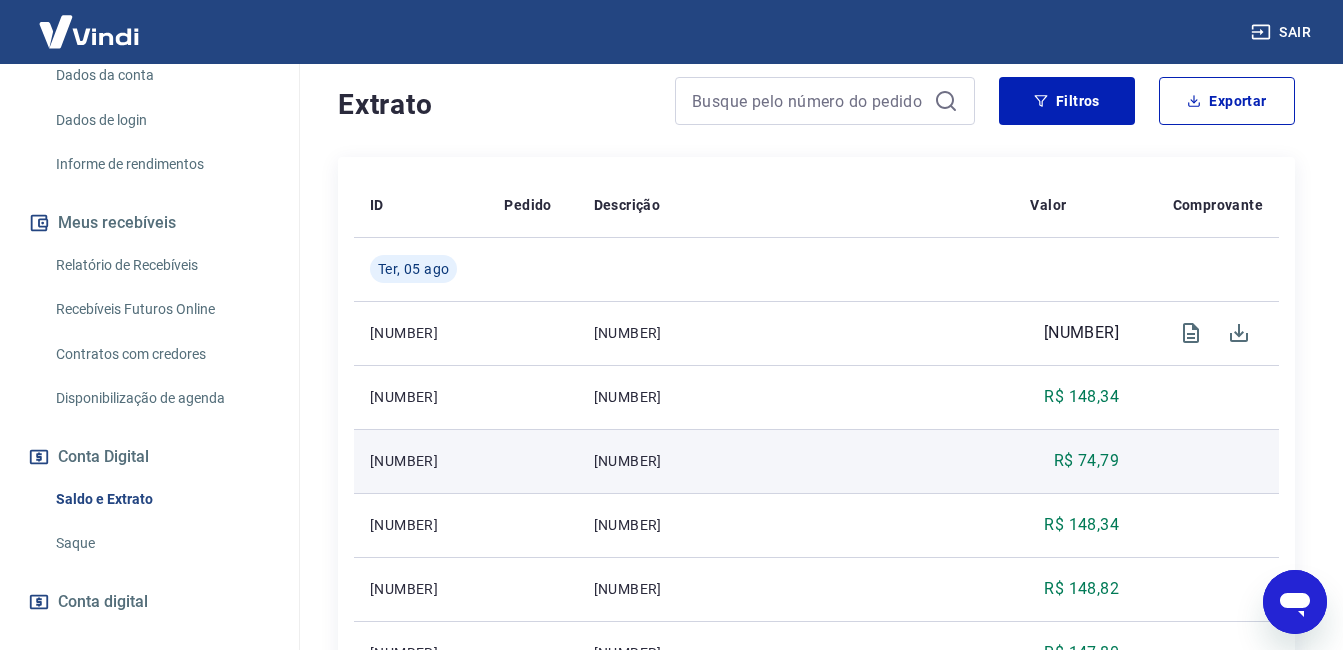 scroll, scrollTop: 400, scrollLeft: 0, axis: vertical 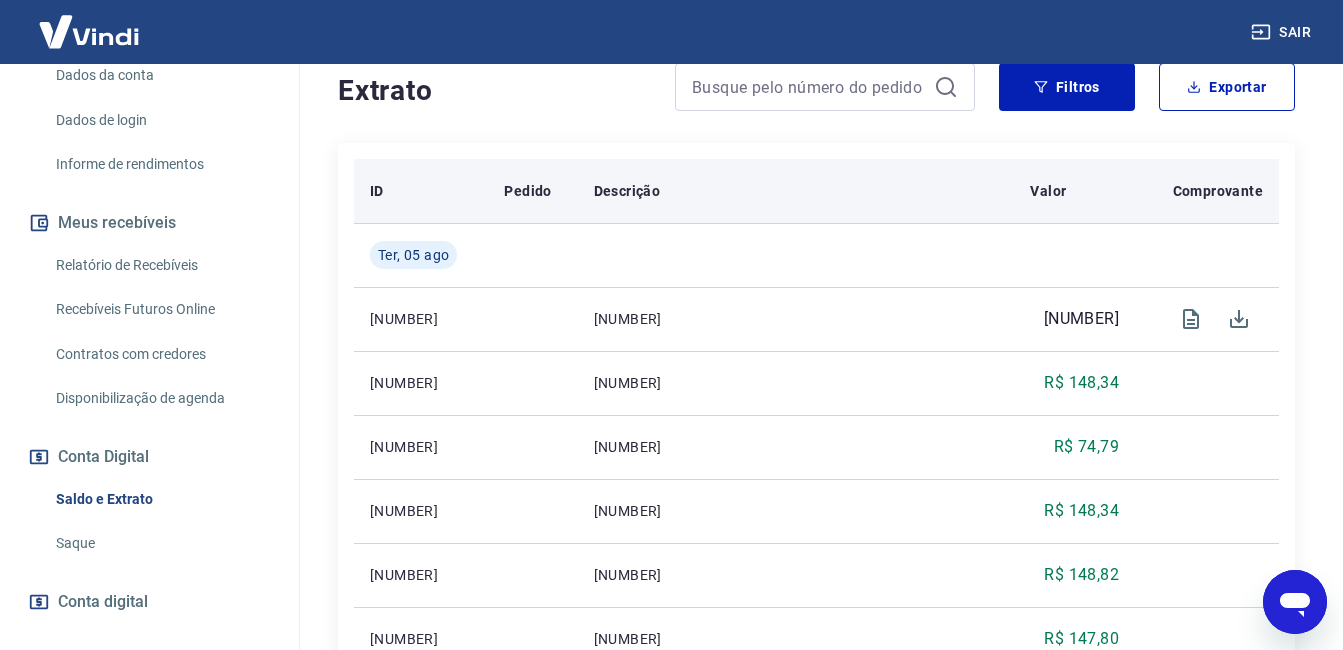 click on "Descrição" at bounding box center [627, 191] 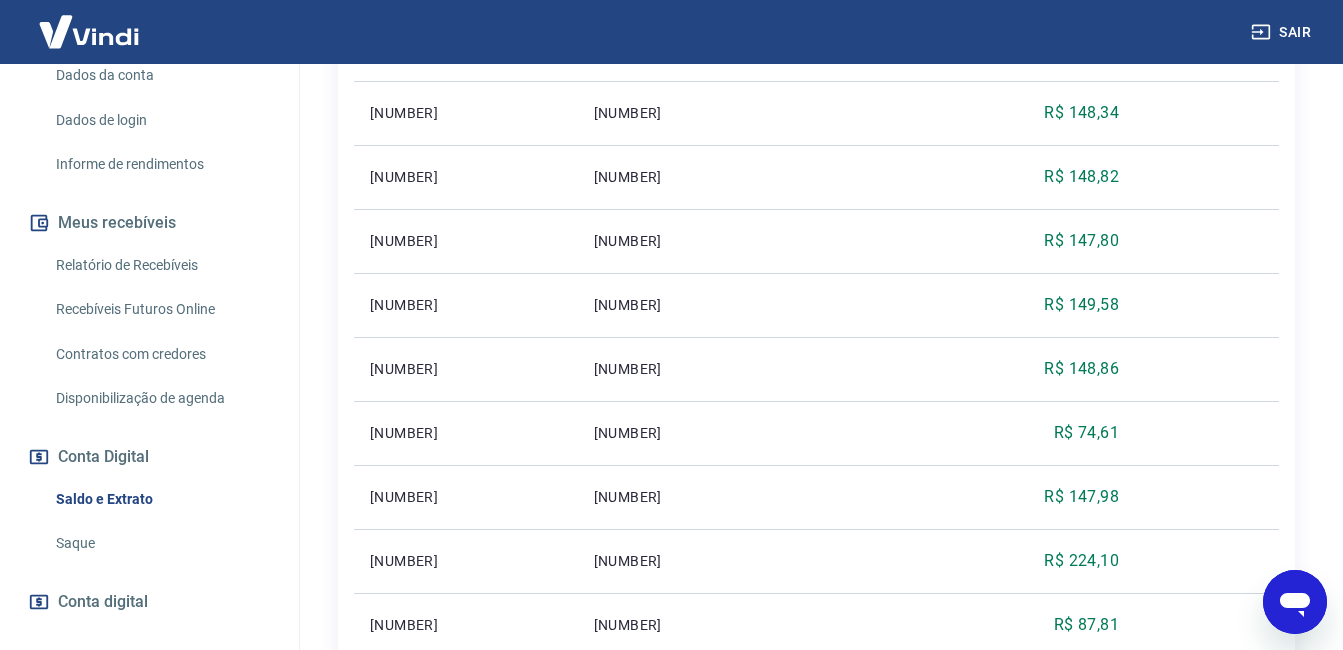 scroll, scrollTop: 800, scrollLeft: 0, axis: vertical 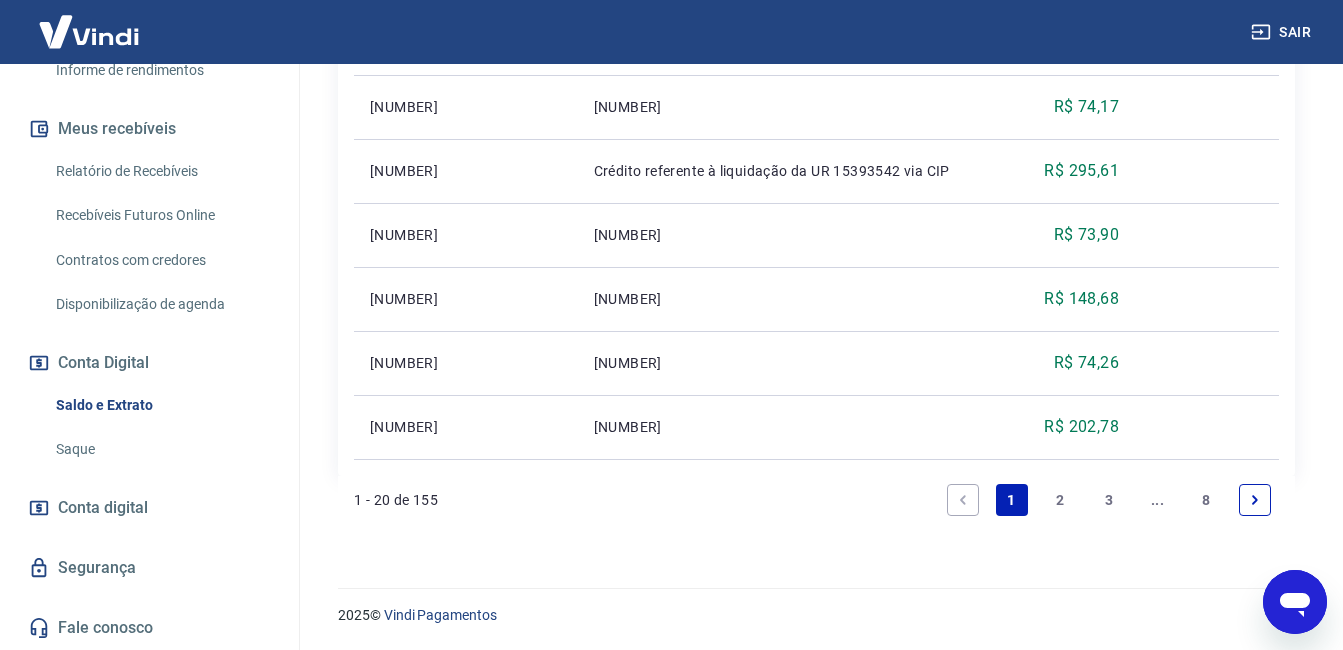 click on "2" at bounding box center (1060, 500) 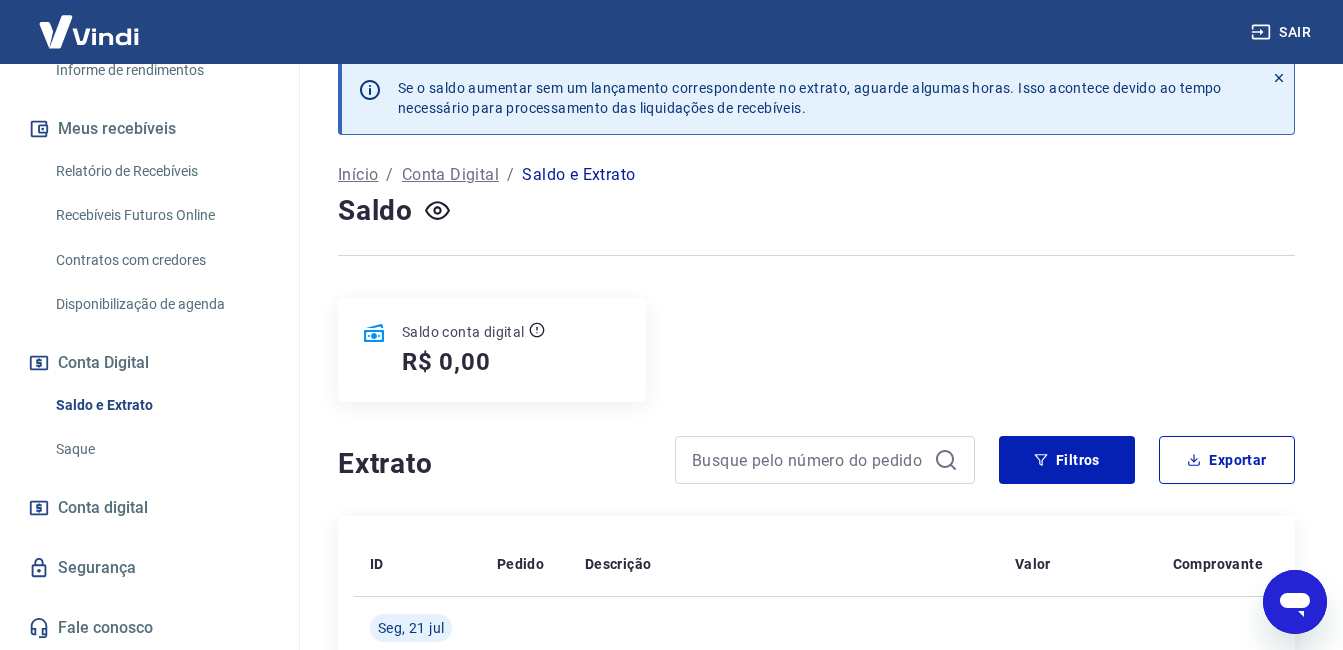 scroll, scrollTop: 1572, scrollLeft: 0, axis: vertical 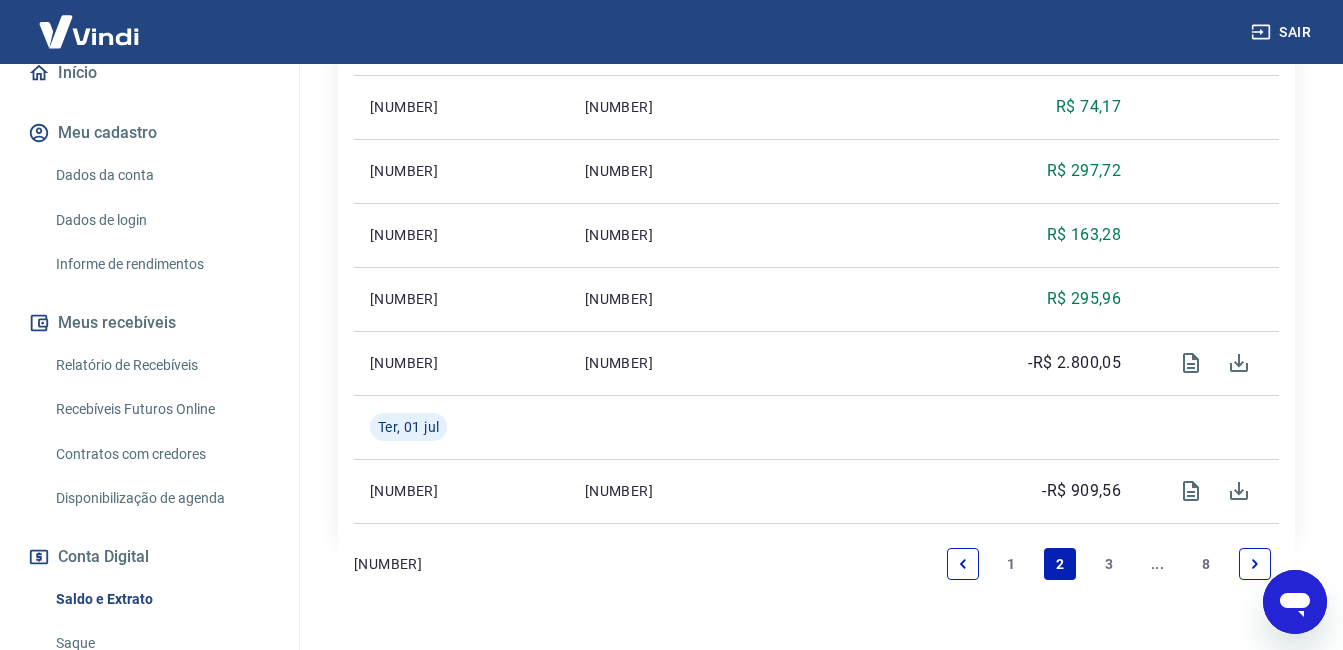 click on "Dados da conta" at bounding box center (161, 175) 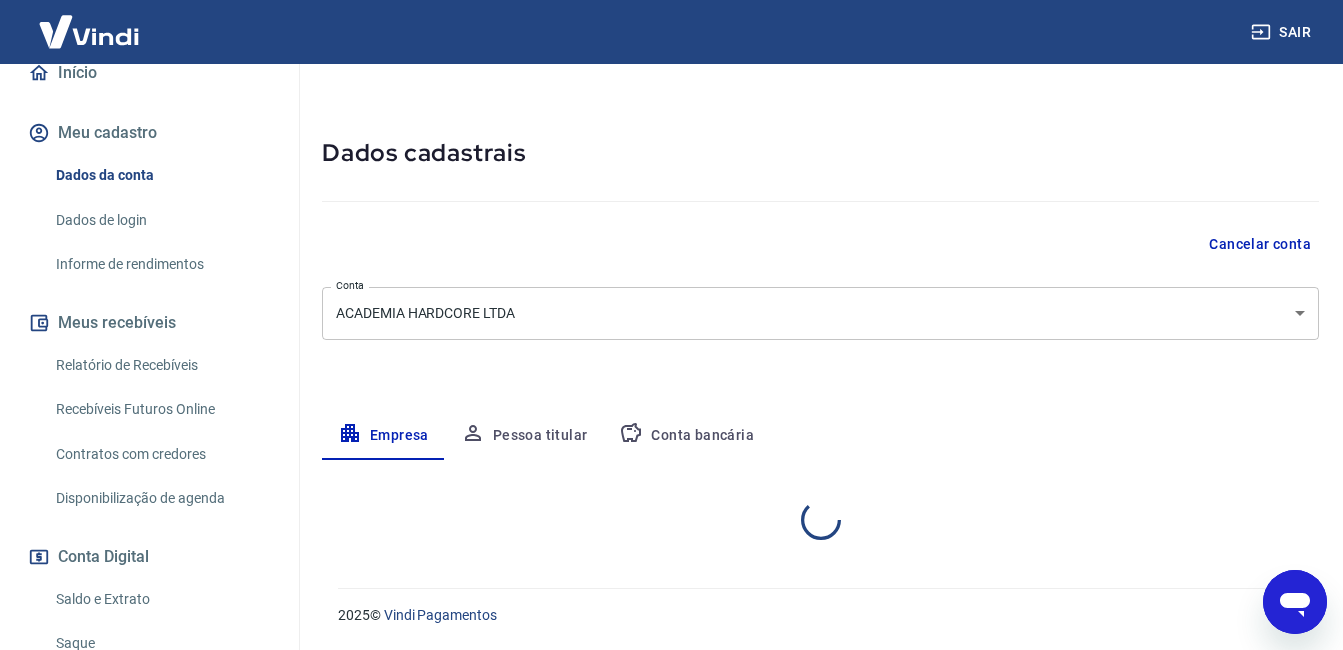 scroll, scrollTop: 0, scrollLeft: 0, axis: both 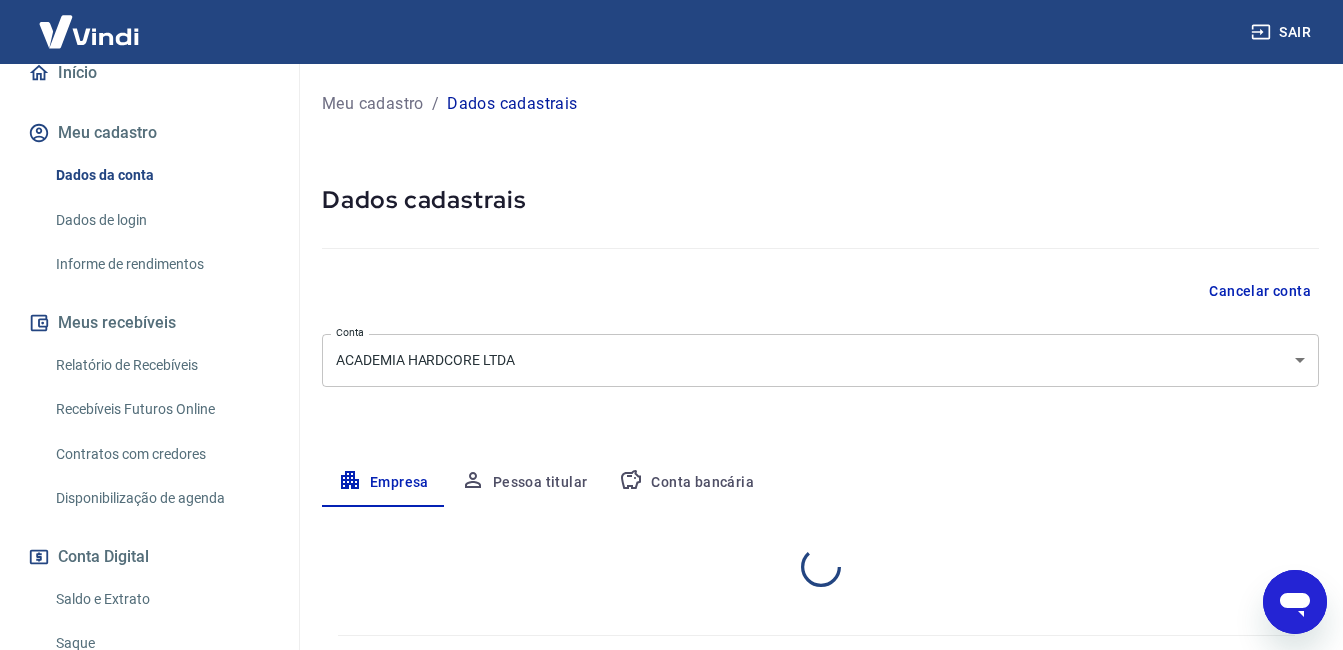 select on "SP" 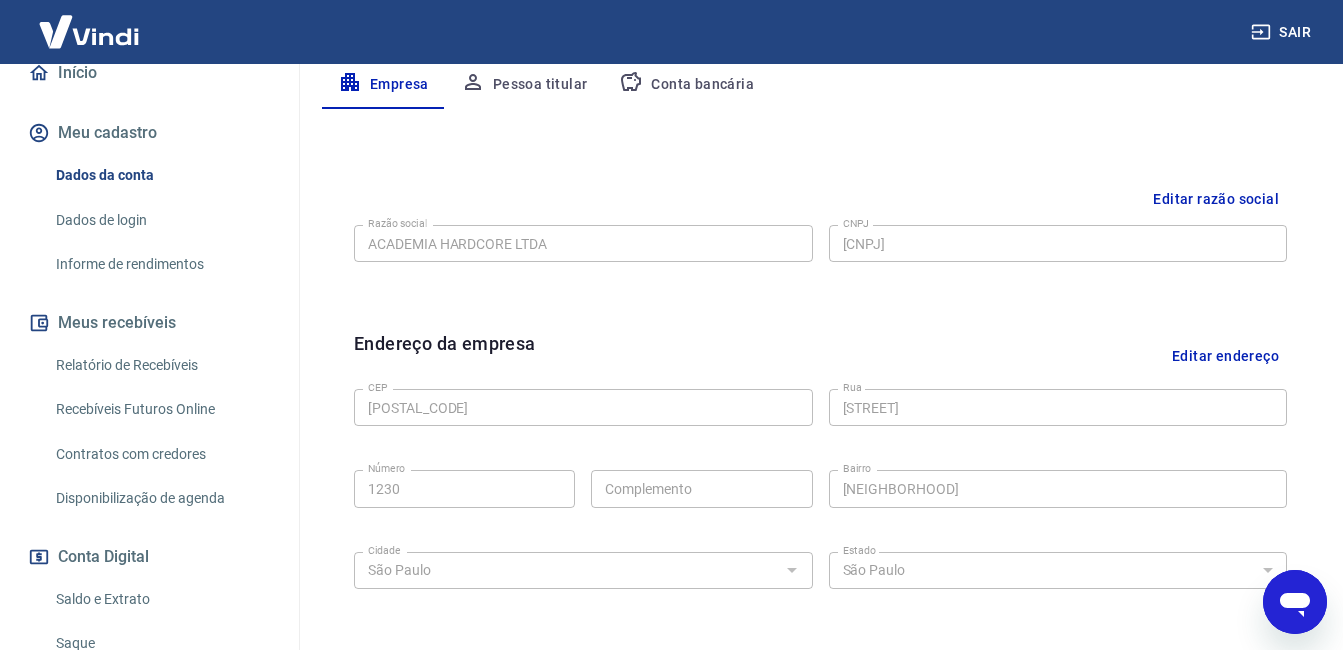 scroll, scrollTop: 400, scrollLeft: 0, axis: vertical 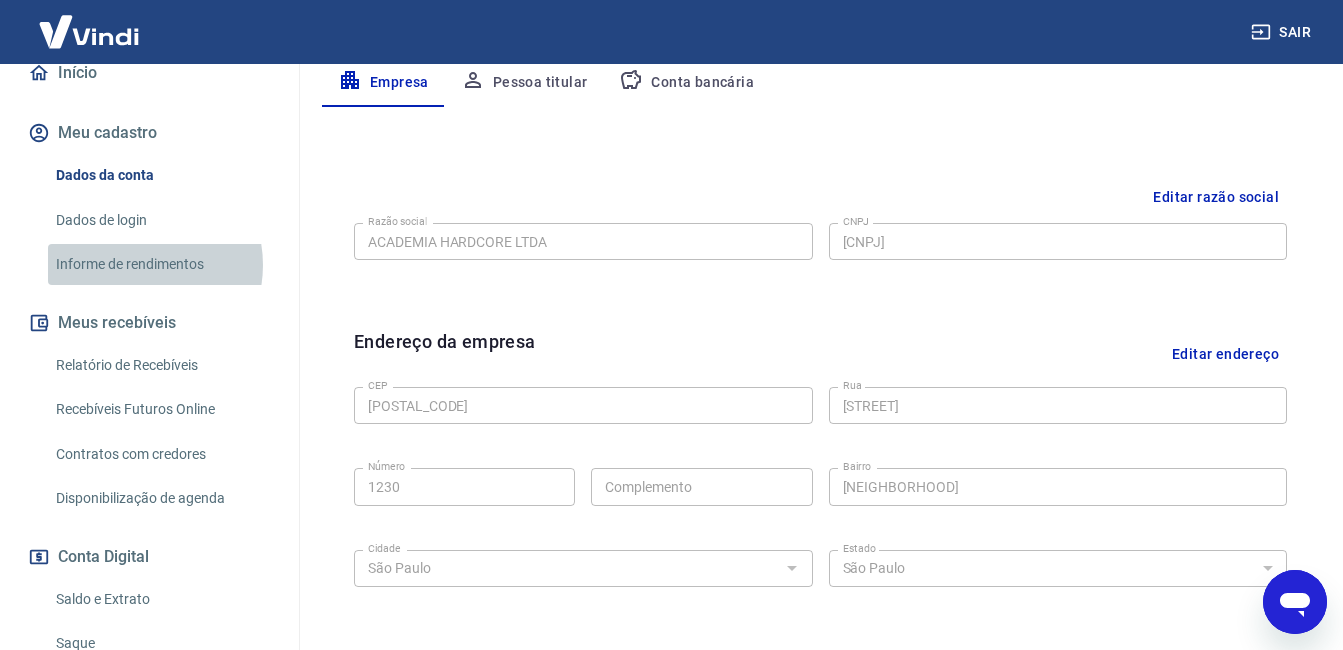 click on "Informe de rendimentos" at bounding box center [161, 264] 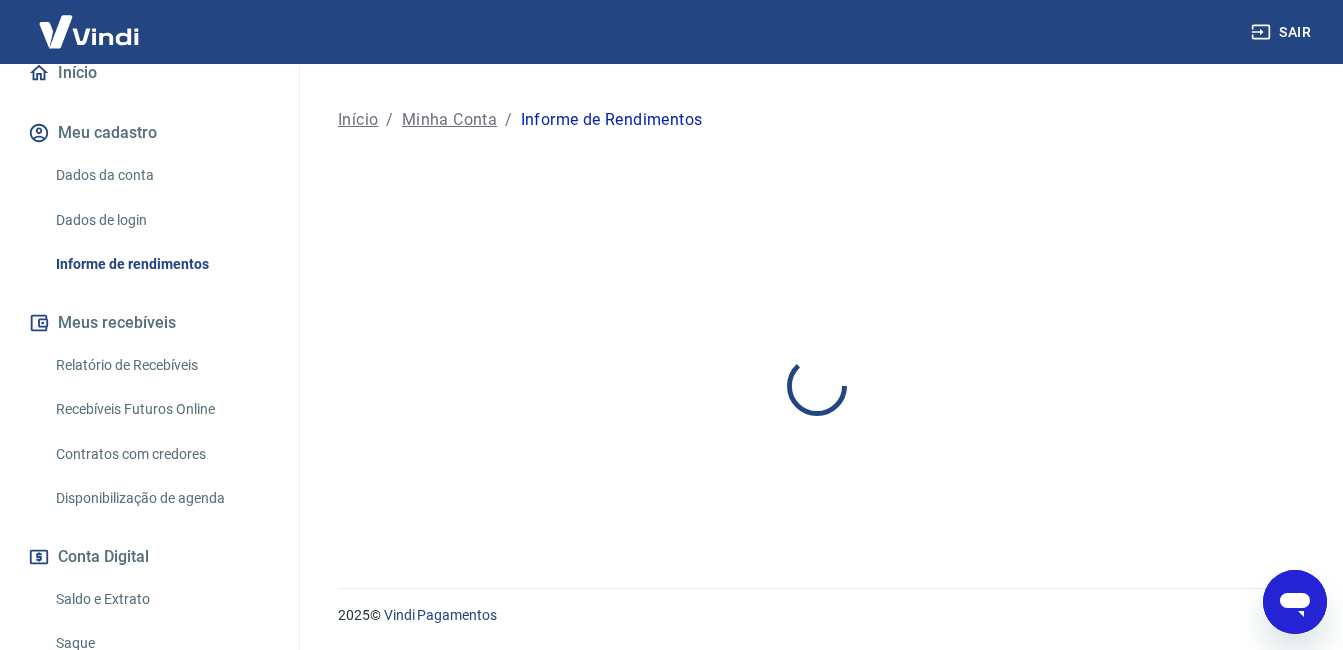 scroll, scrollTop: 0, scrollLeft: 0, axis: both 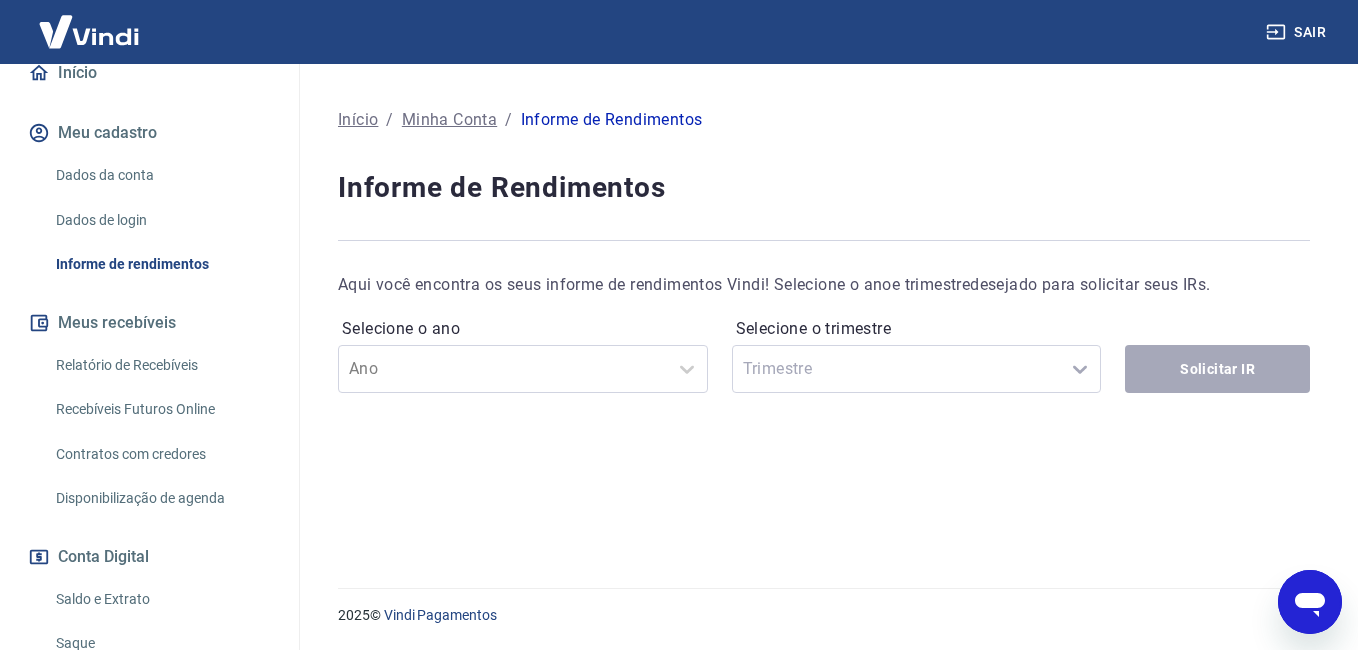 click on "Relatório de Recebíveis" at bounding box center [161, 365] 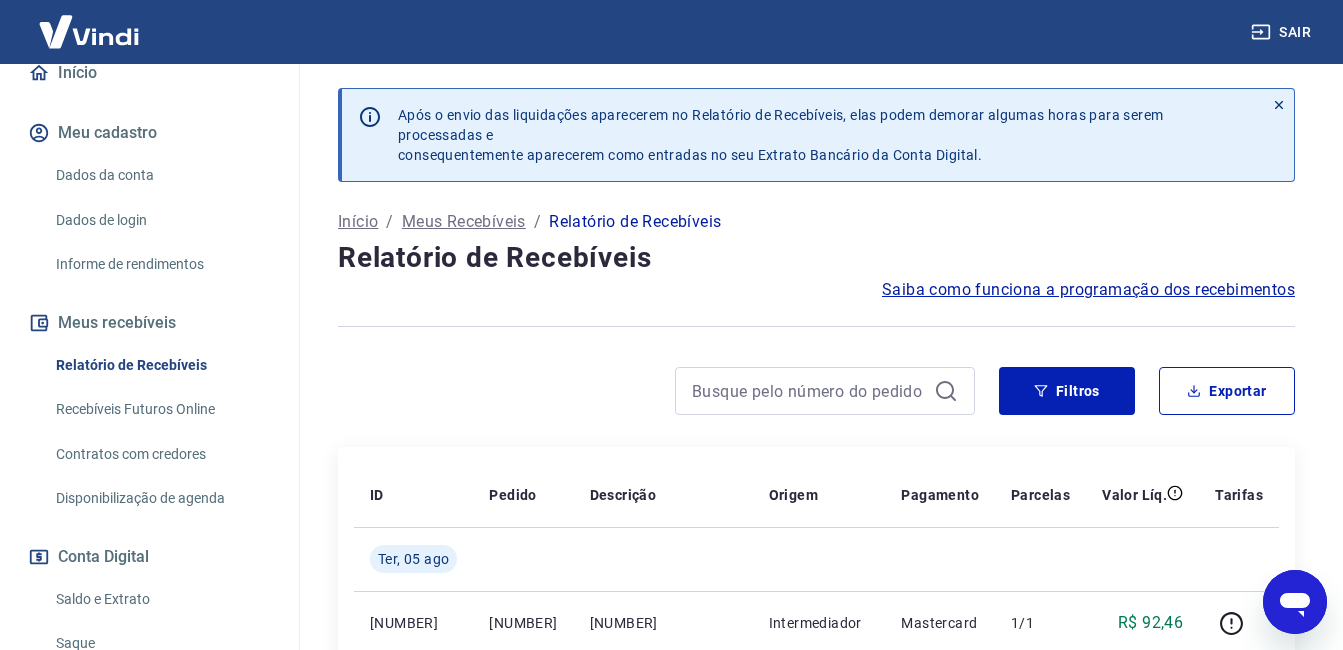 click on "Recebíveis Futuros Online" at bounding box center [161, 409] 